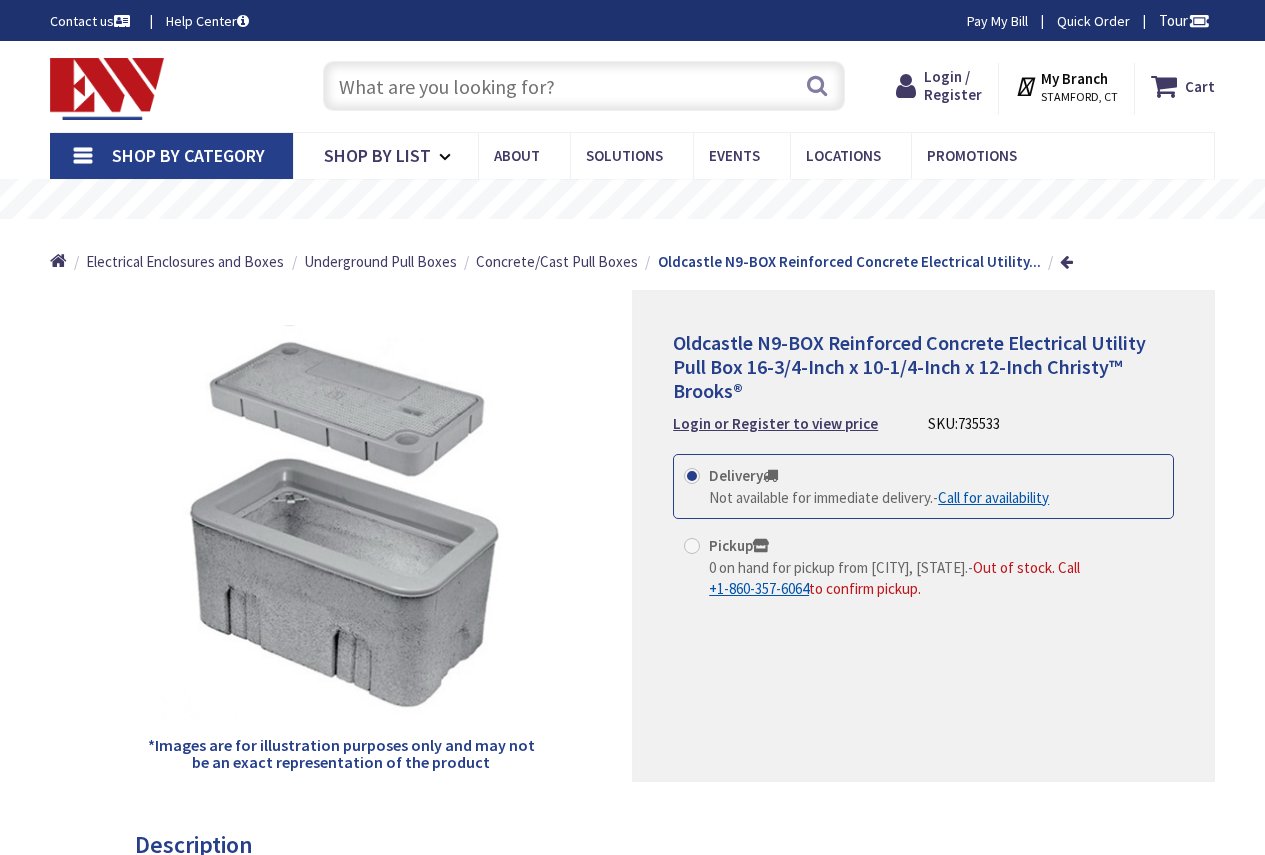 scroll, scrollTop: 0, scrollLeft: 0, axis: both 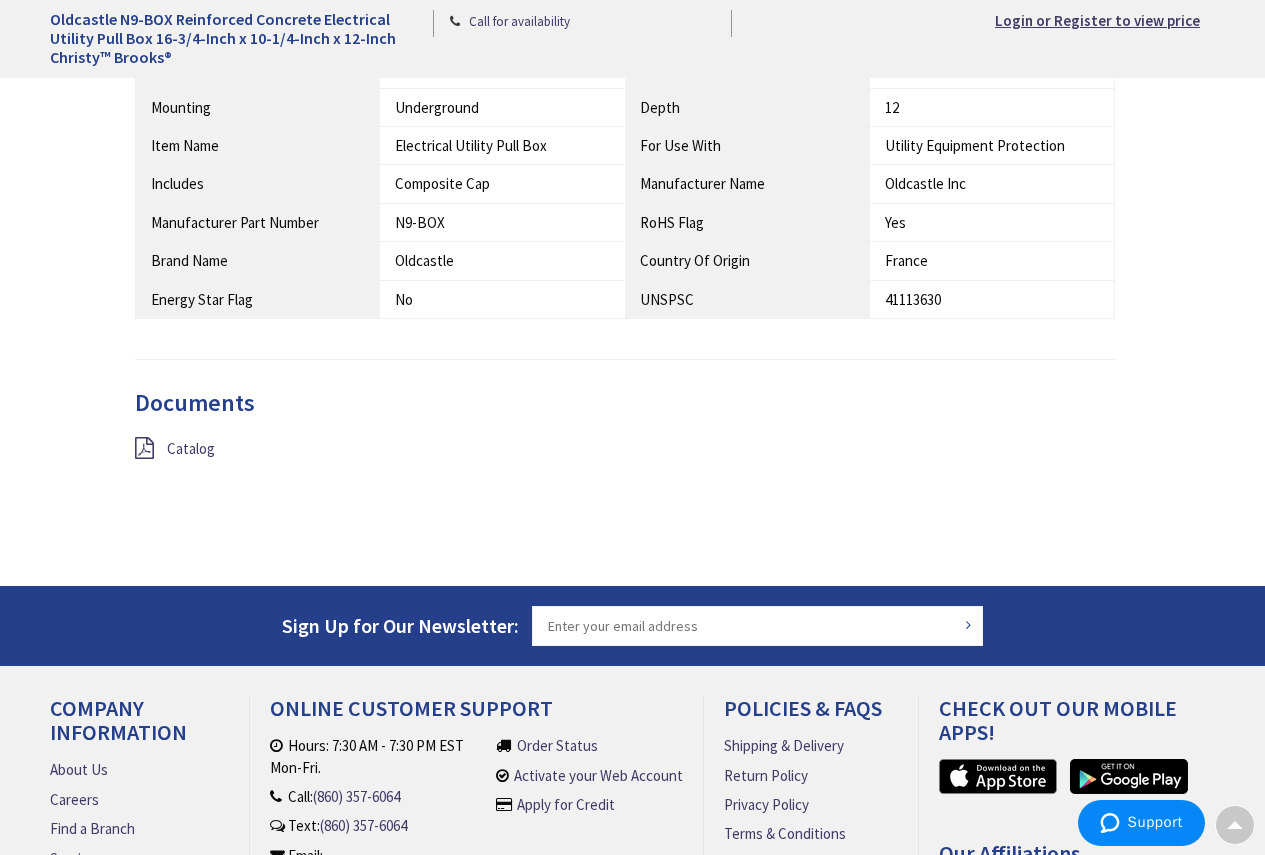 click on "Oldcastle" at bounding box center [502, 260] 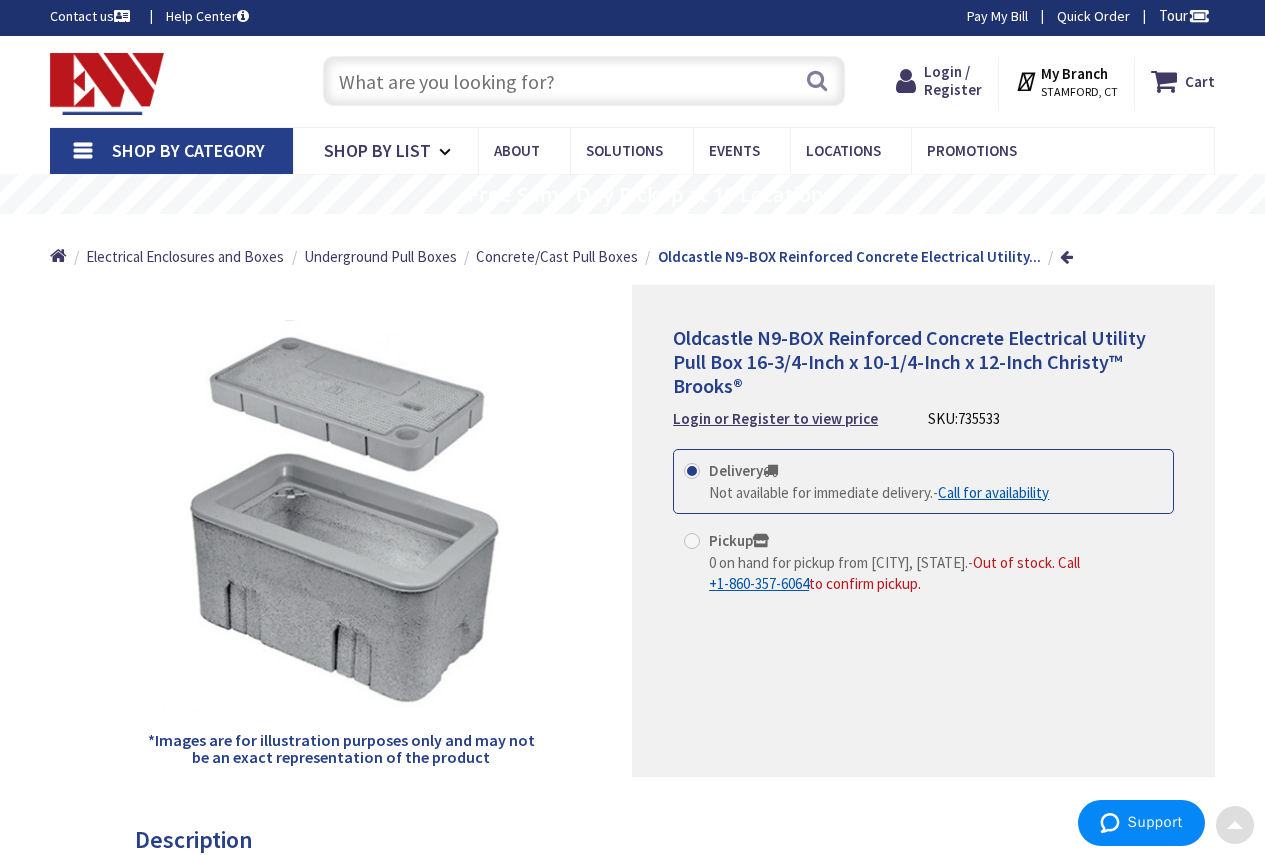 scroll, scrollTop: 0, scrollLeft: 0, axis: both 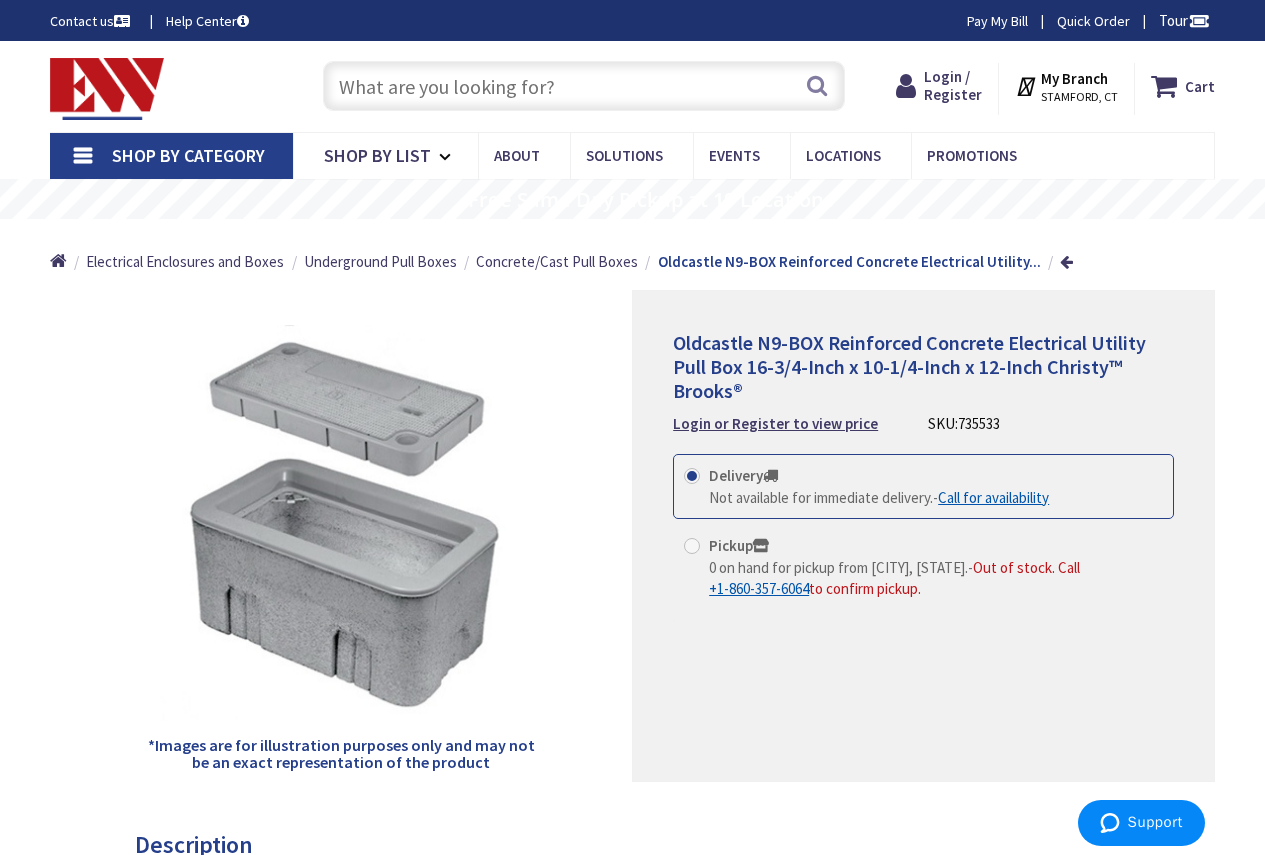 click at bounding box center [584, 86] 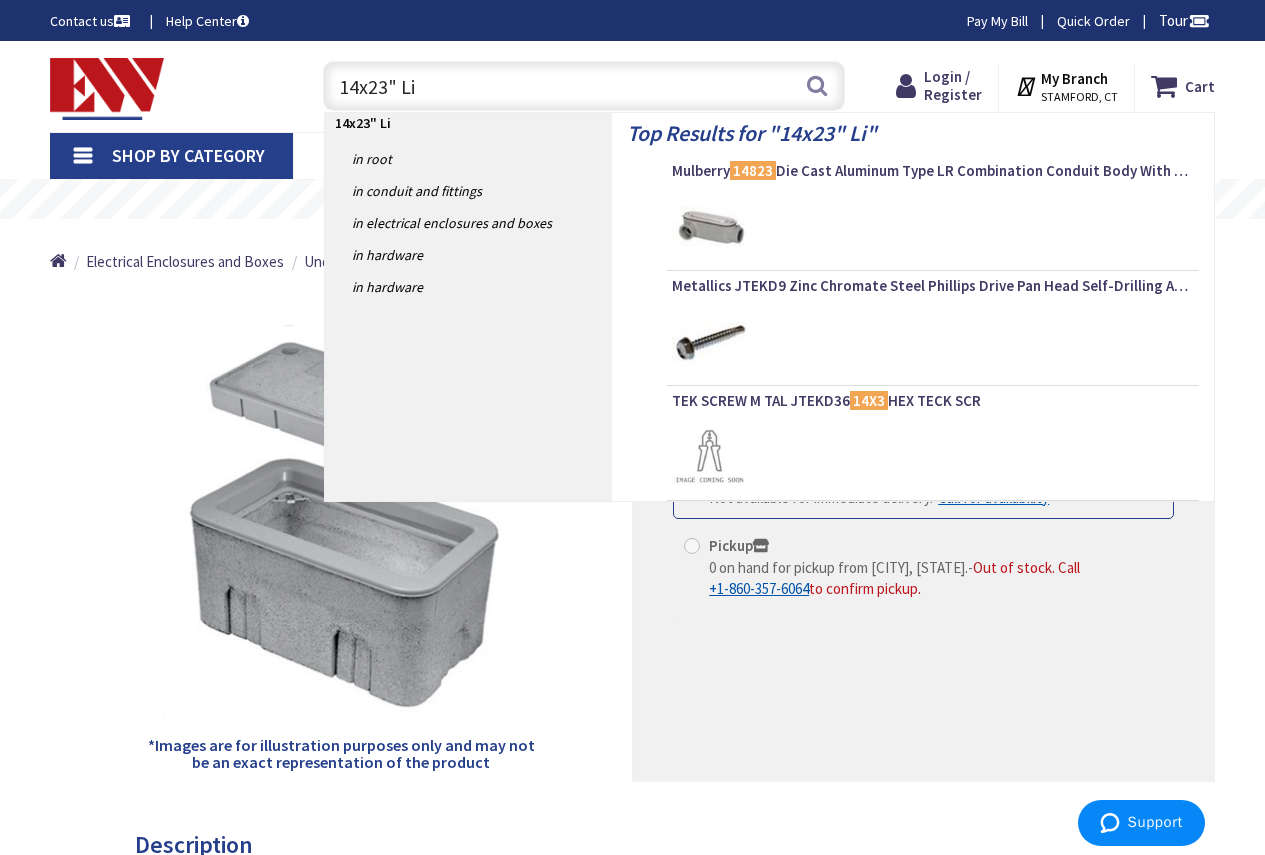 type on "14x23" Lid" 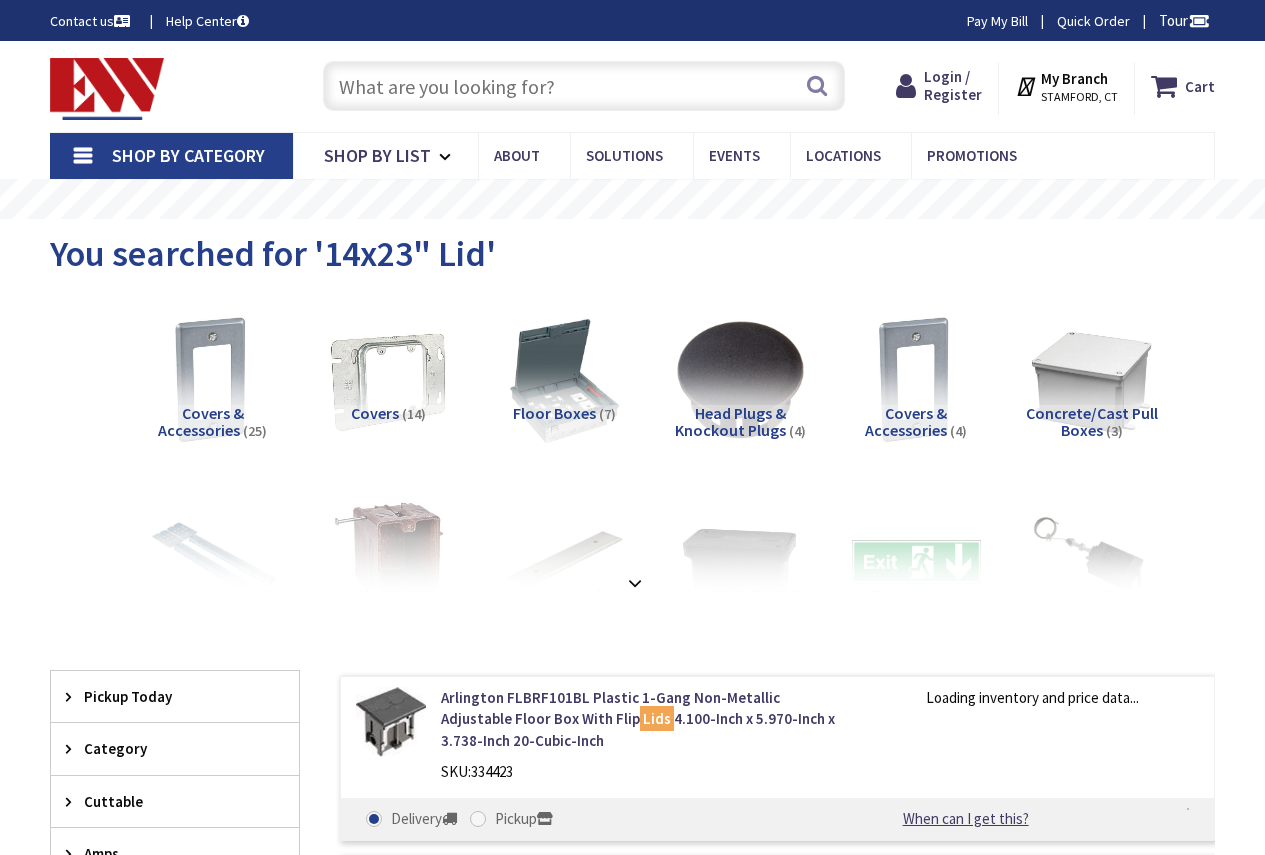 scroll, scrollTop: 0, scrollLeft: 0, axis: both 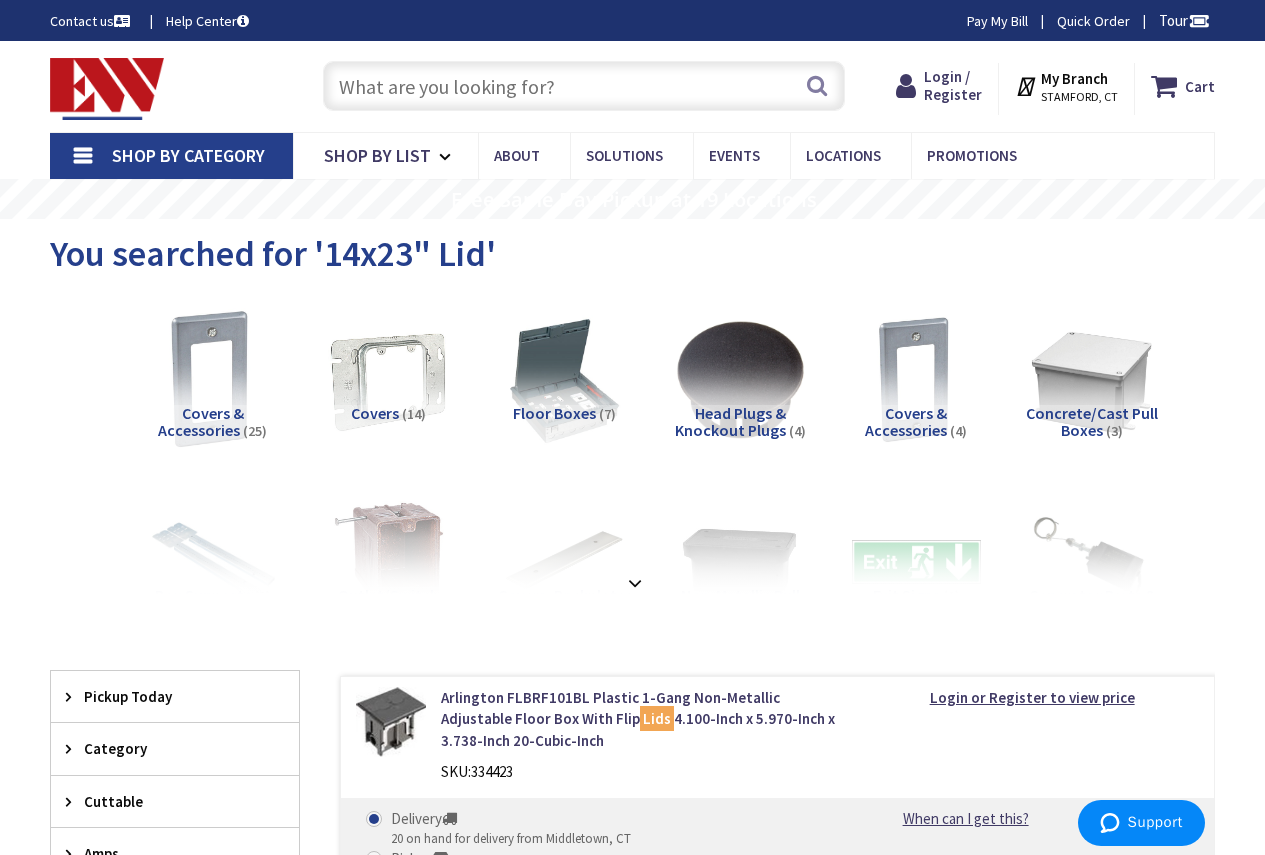 click at bounding box center (213, 380) 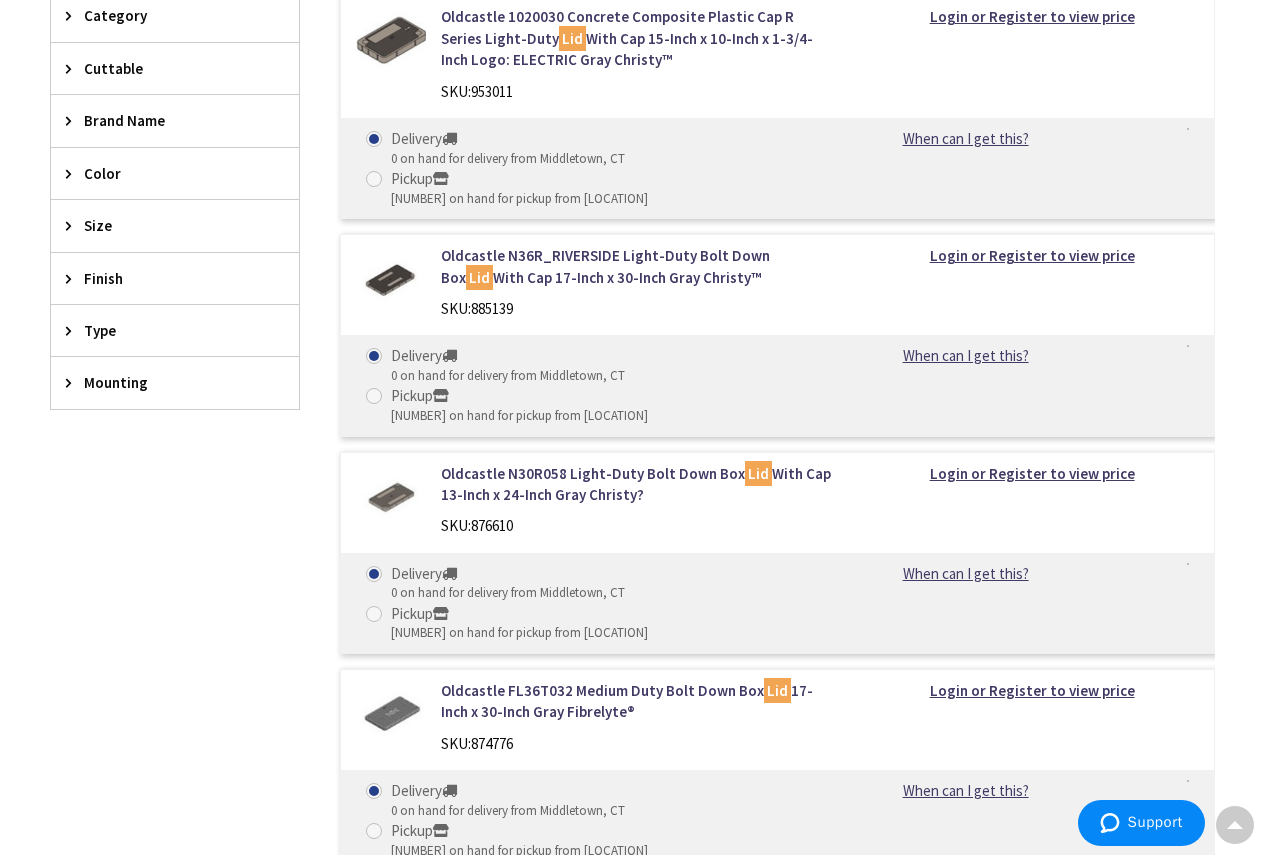 scroll, scrollTop: 734, scrollLeft: 0, axis: vertical 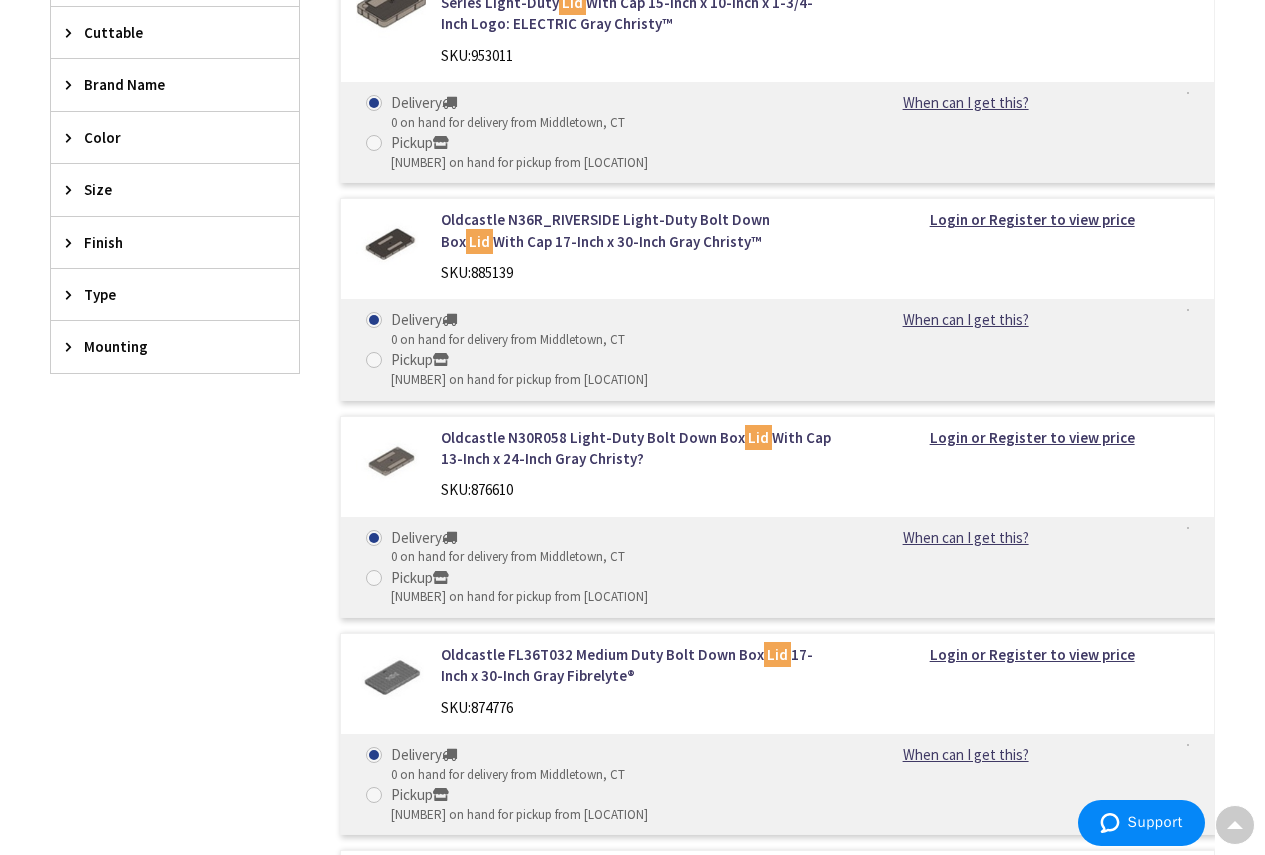 click at bounding box center (391, 462) 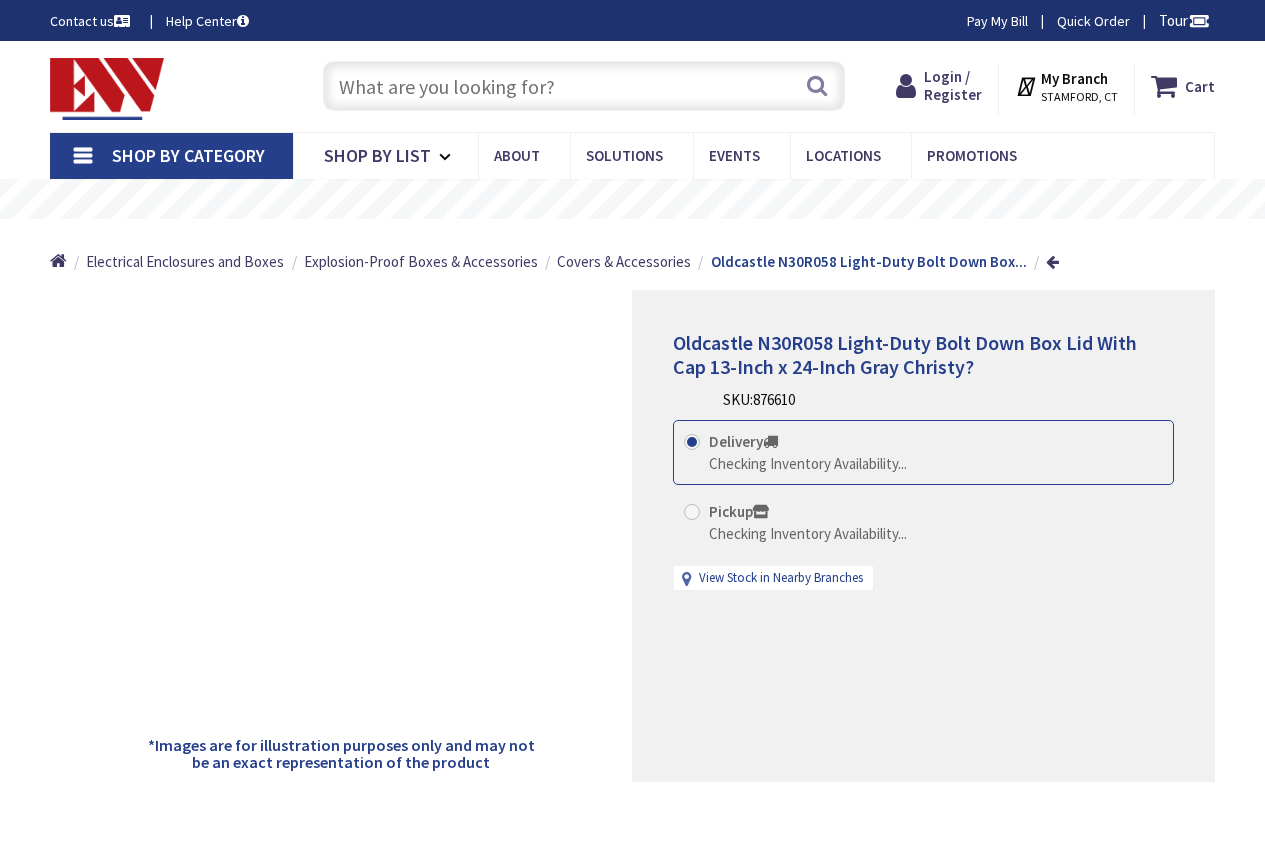 scroll, scrollTop: 0, scrollLeft: 0, axis: both 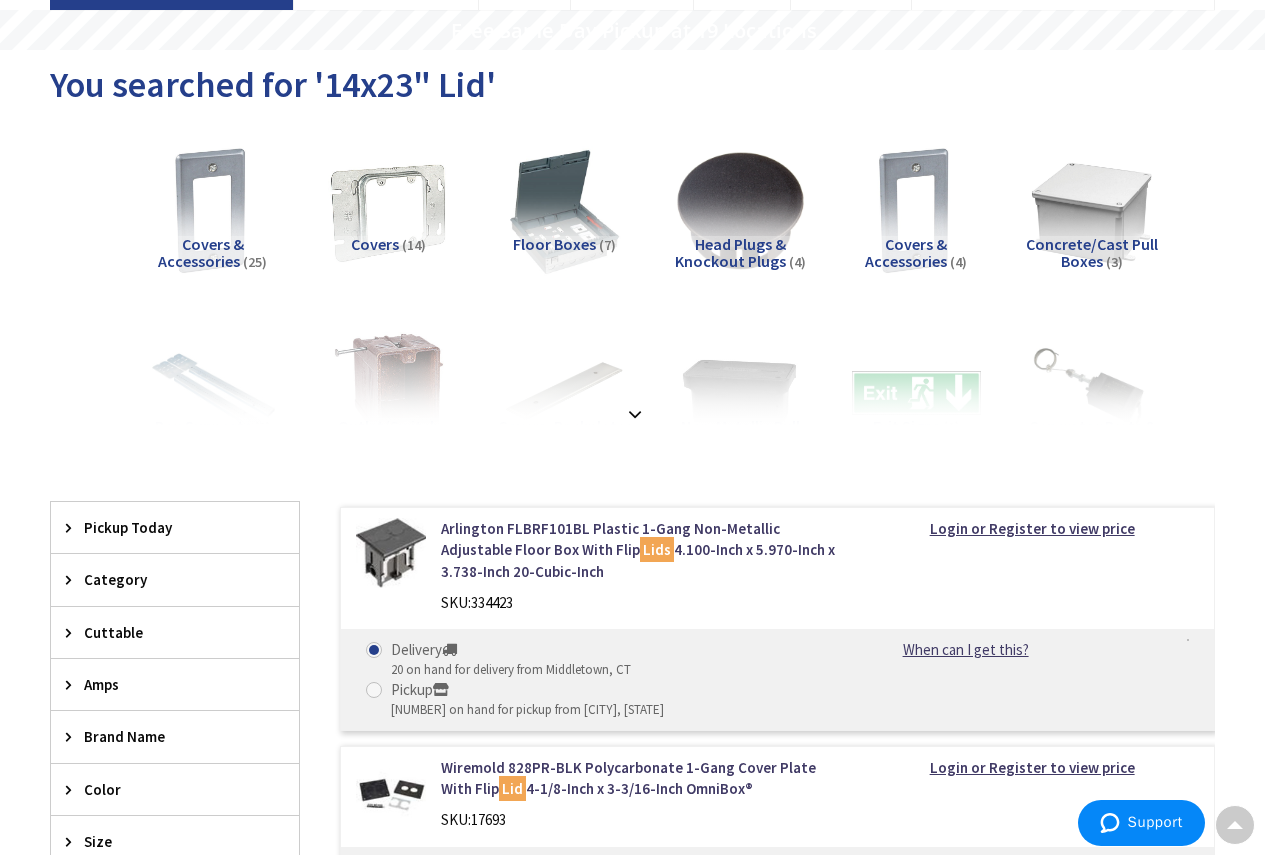 click on "Covers & Accessories" at bounding box center [201, 253] 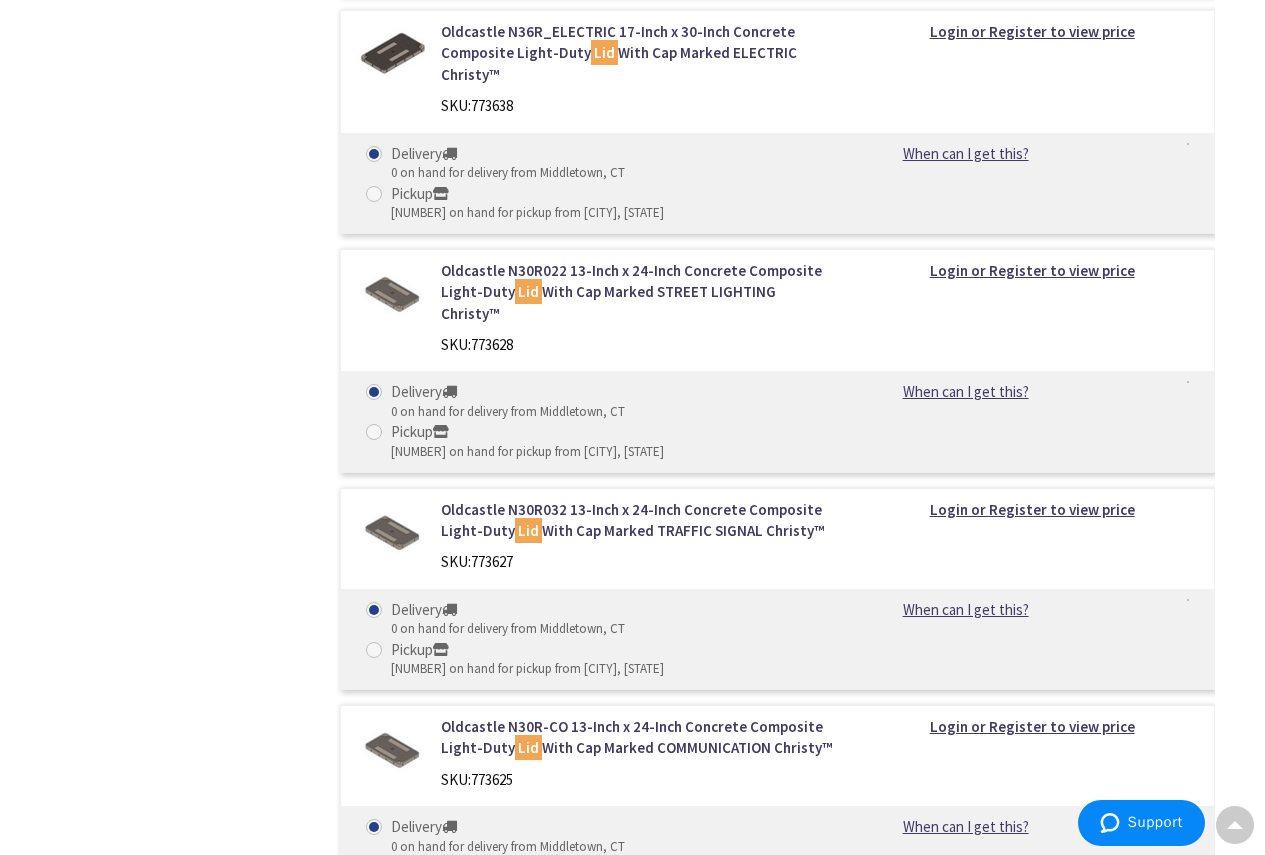 scroll, scrollTop: 3834, scrollLeft: 0, axis: vertical 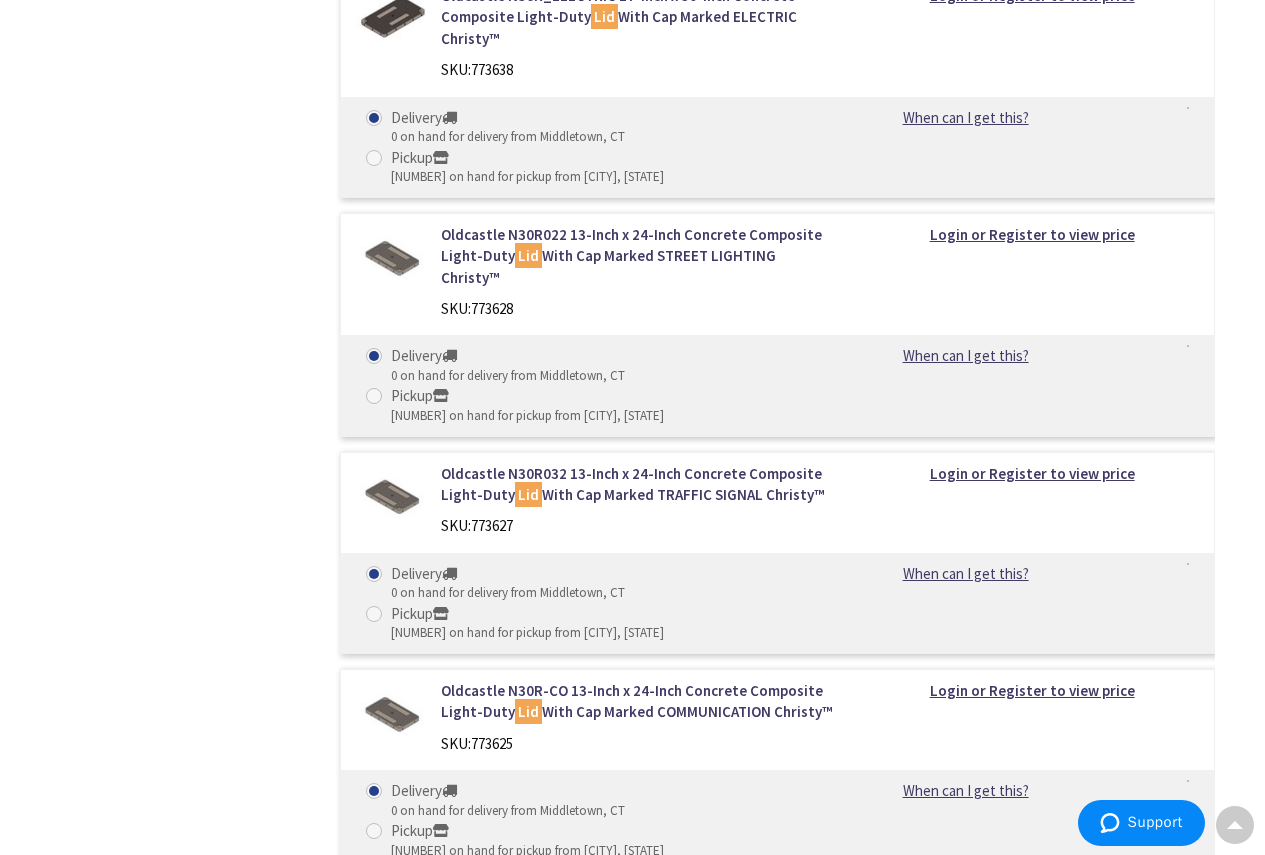 click at bounding box center (391, 715) 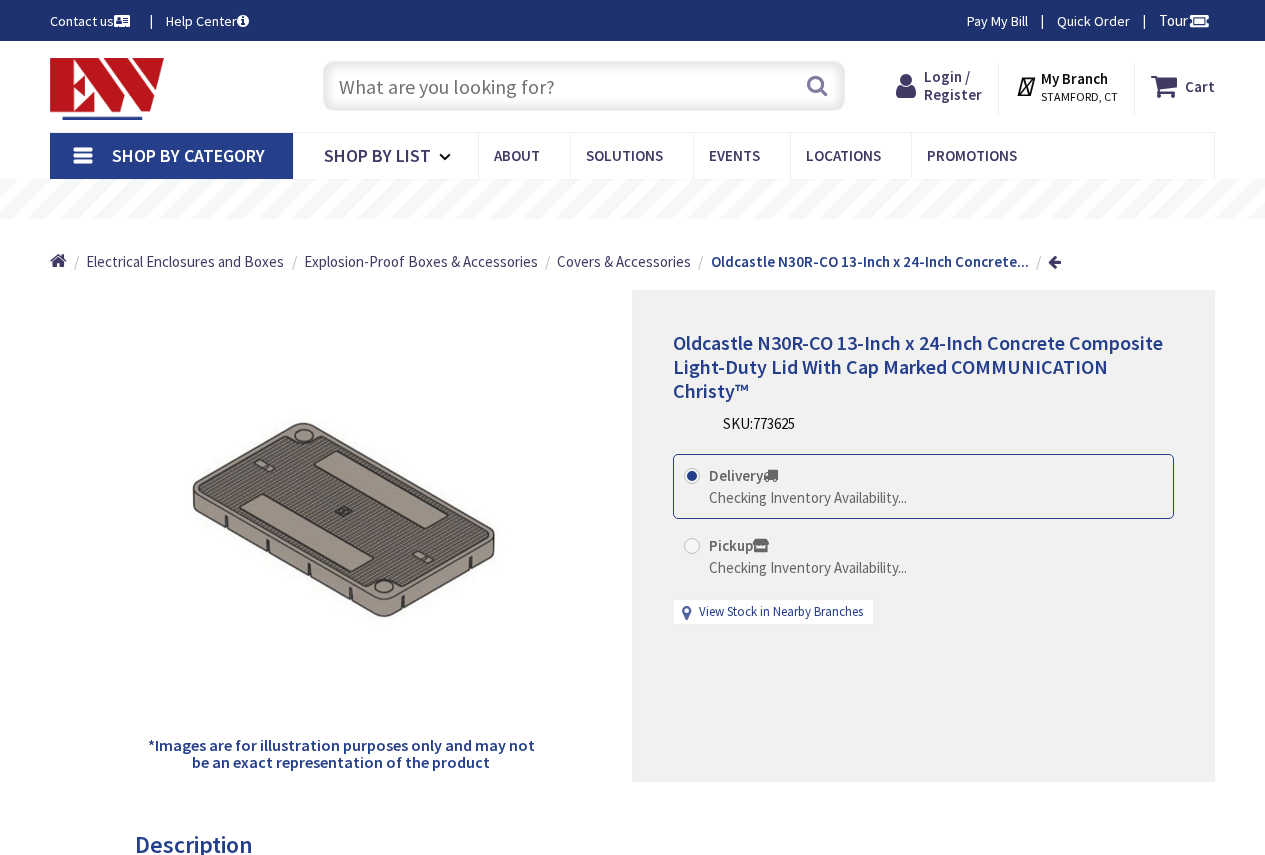 scroll, scrollTop: 0, scrollLeft: 0, axis: both 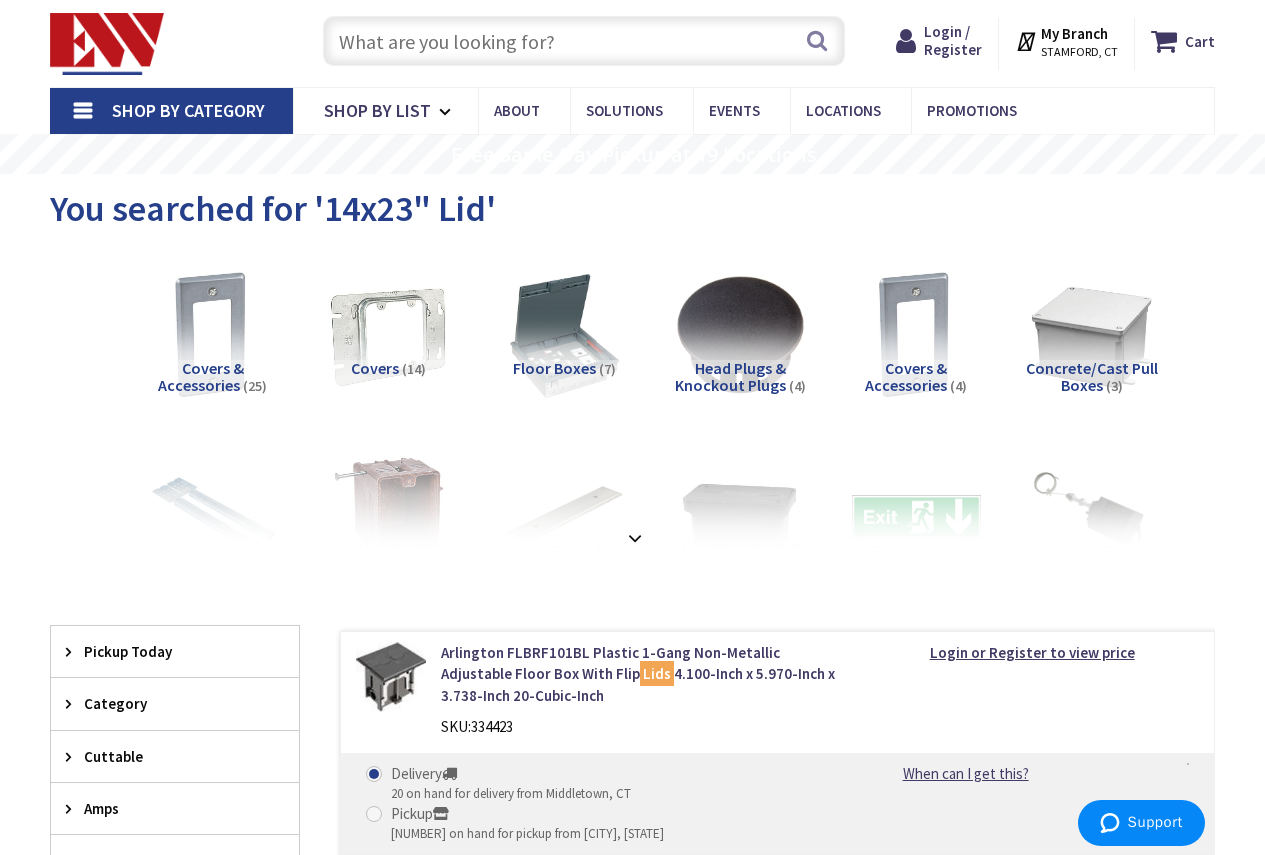 click on "Covers & Accessories" at bounding box center (906, 377) 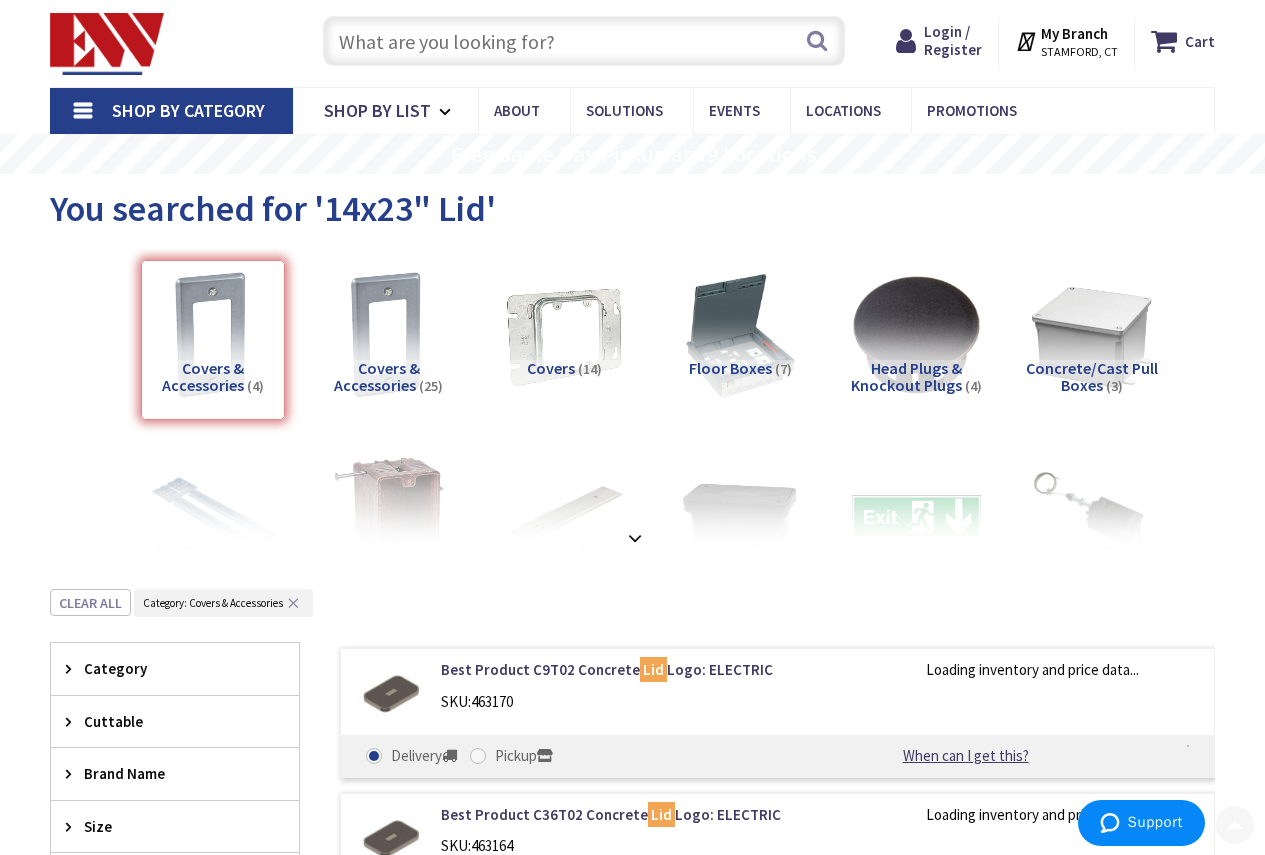 scroll, scrollTop: 634, scrollLeft: 0, axis: vertical 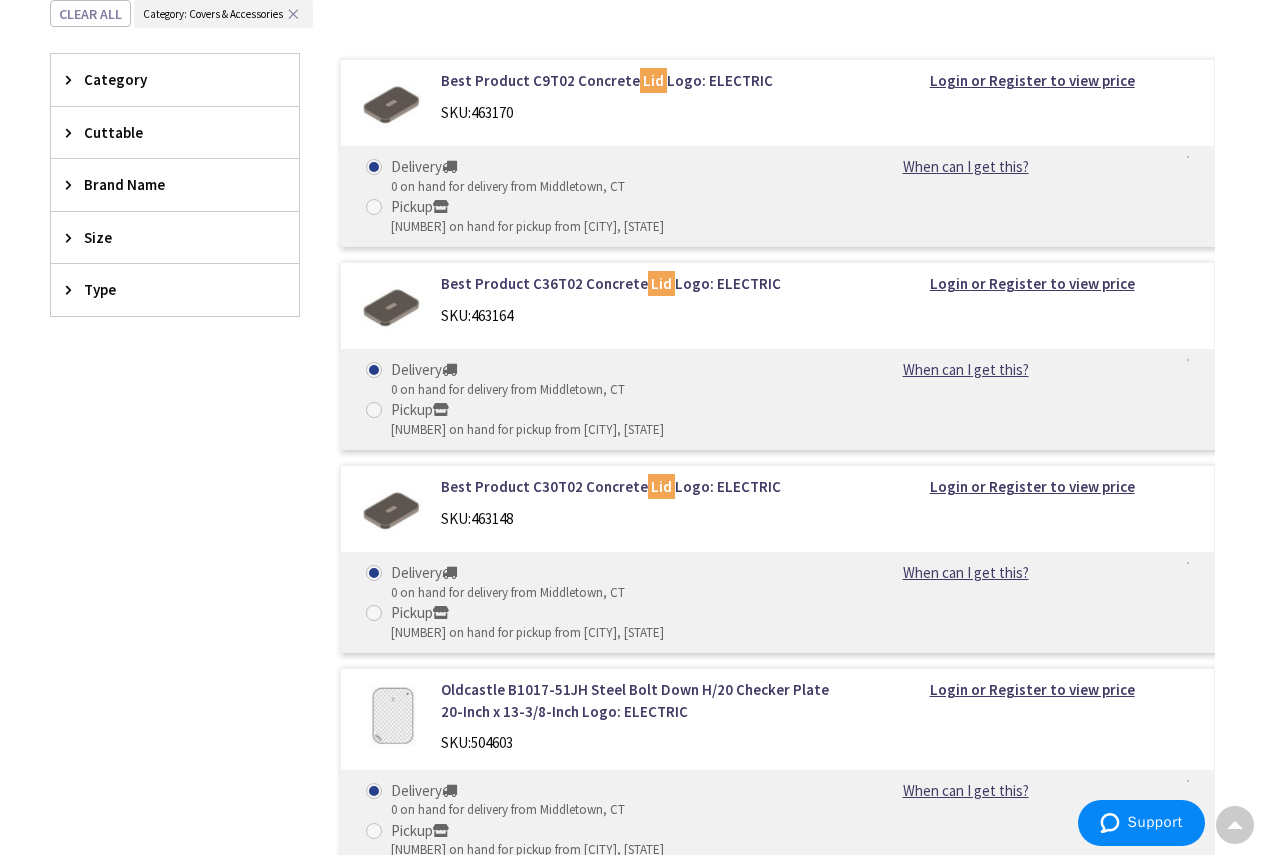 click at bounding box center (391, 105) 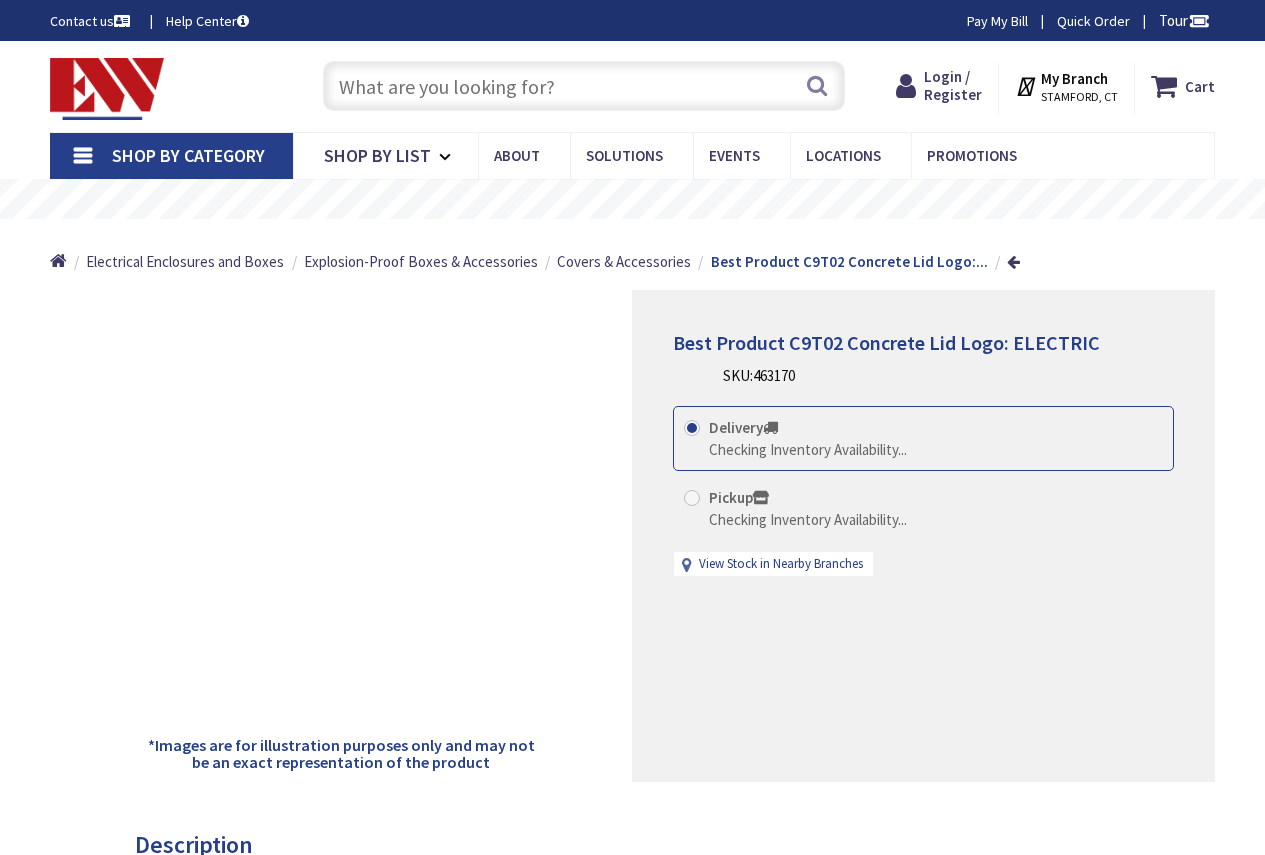 scroll, scrollTop: 0, scrollLeft: 0, axis: both 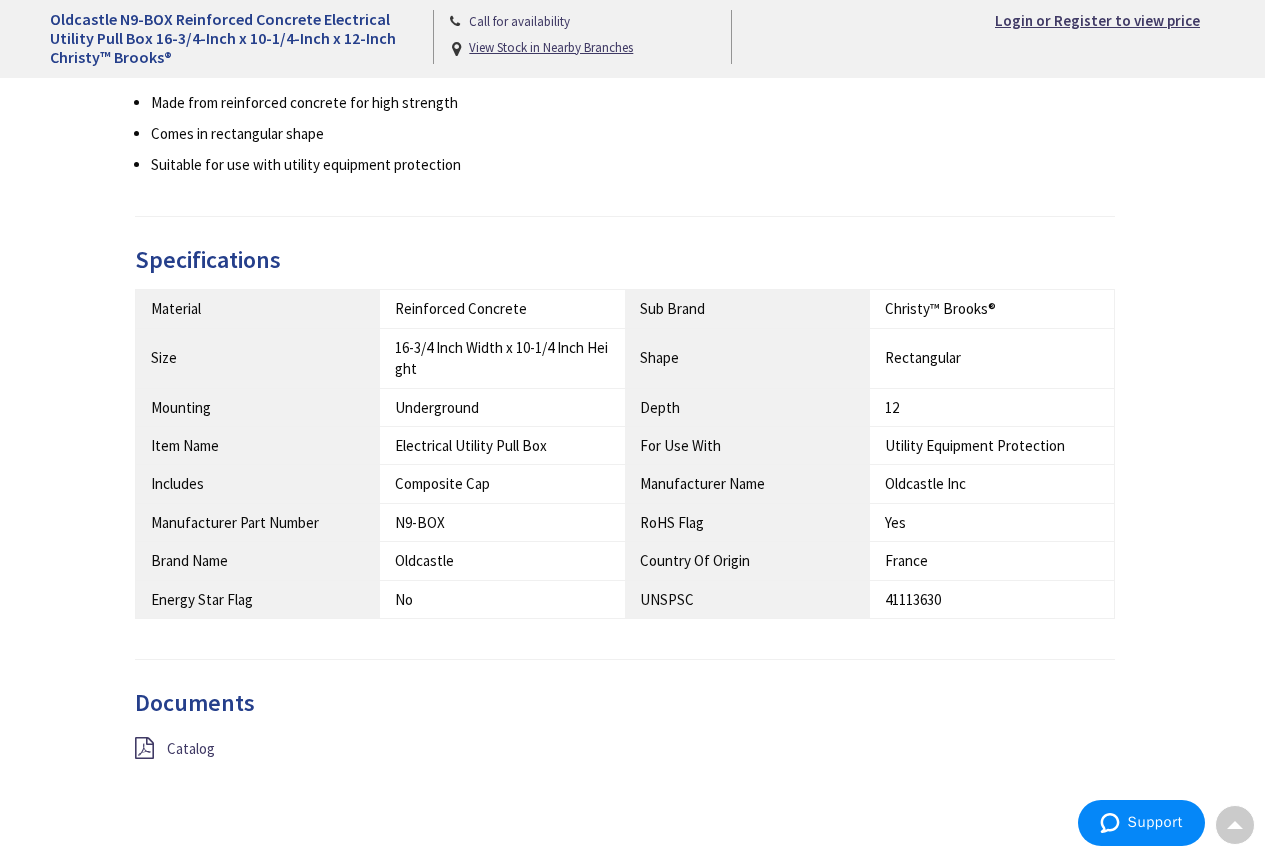 click on "Oldcastle" at bounding box center [502, 560] 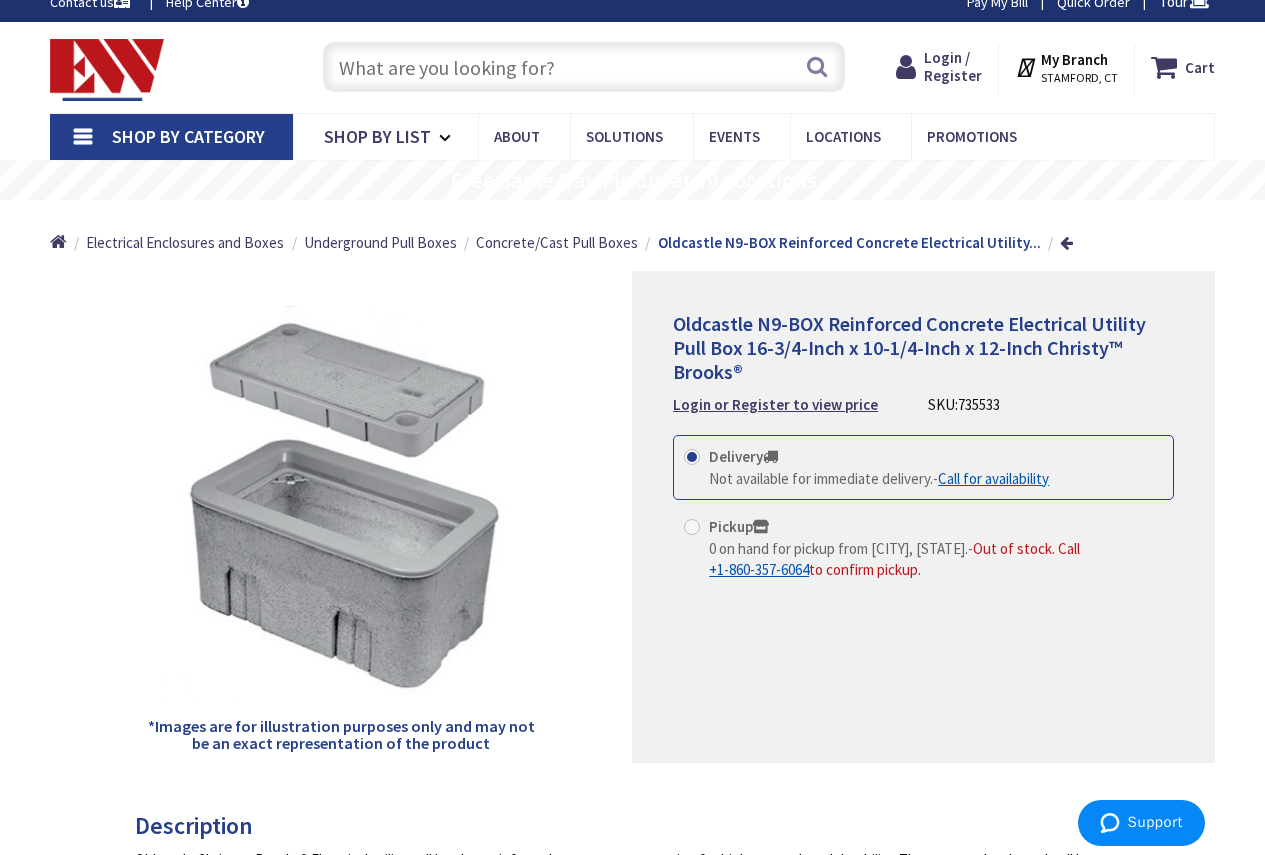 scroll, scrollTop: 0, scrollLeft: 0, axis: both 